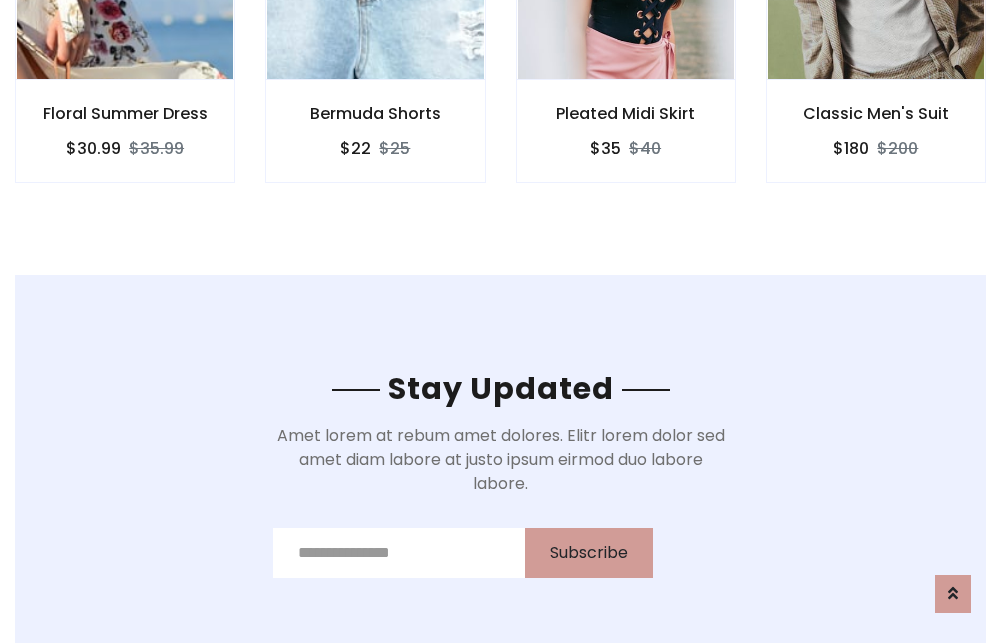 scroll, scrollTop: 3012, scrollLeft: 0, axis: vertical 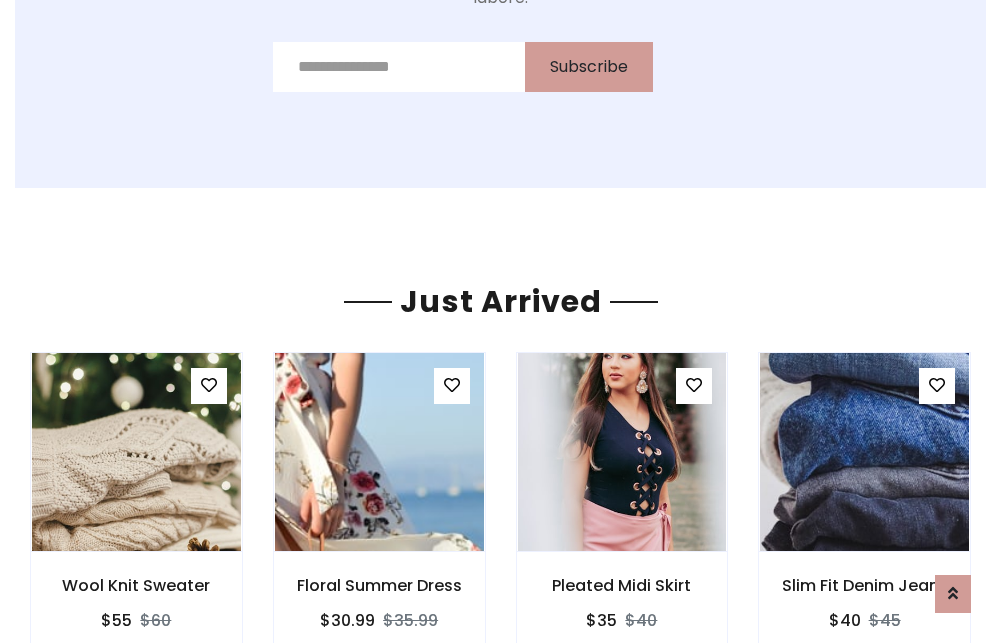 click on "Pleated Midi Skirt
$35
$40" at bounding box center (626, -441) 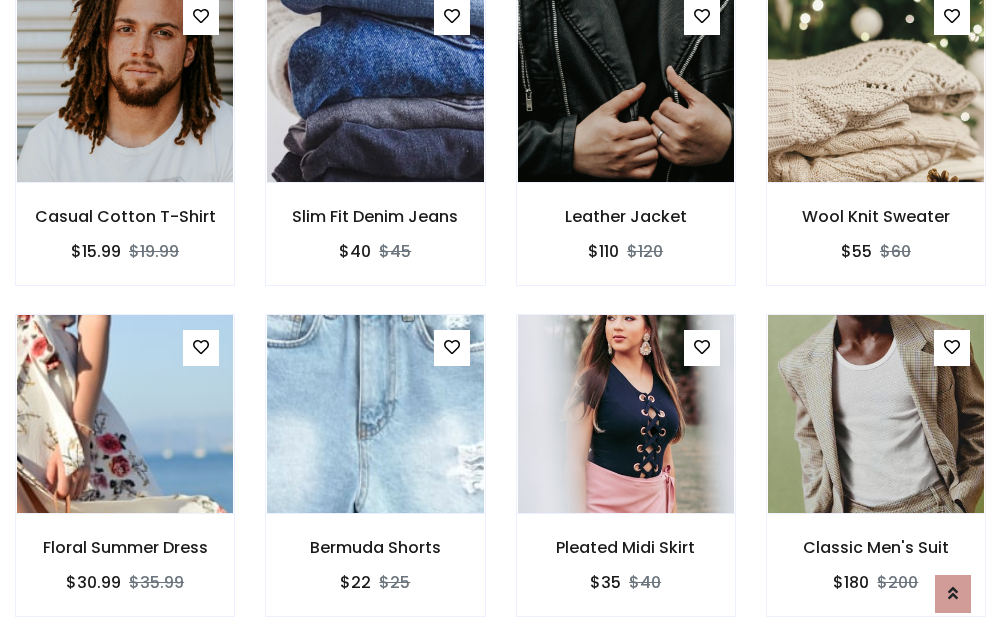 click on "Pleated Midi Skirt
$35
$40" at bounding box center [626, 479] 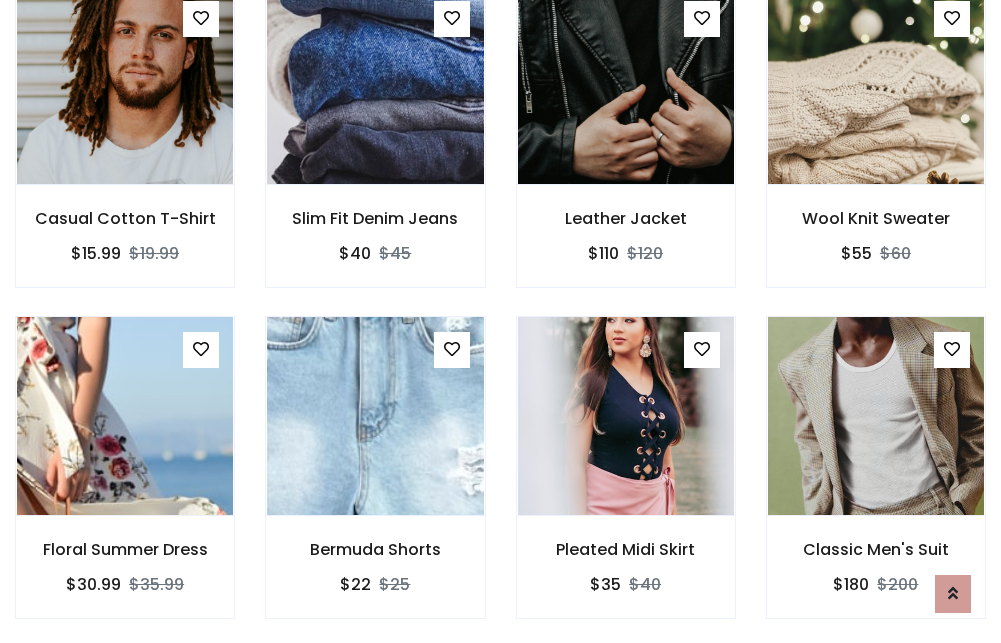 click on "Pleated Midi Skirt
$35
$40" at bounding box center (626, 481) 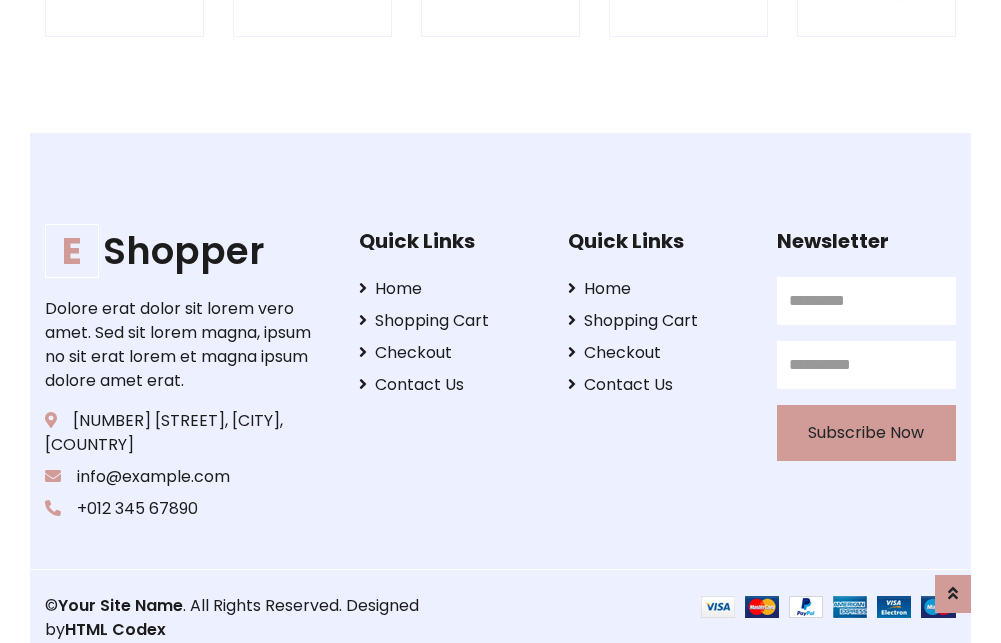 scroll, scrollTop: 3807, scrollLeft: 0, axis: vertical 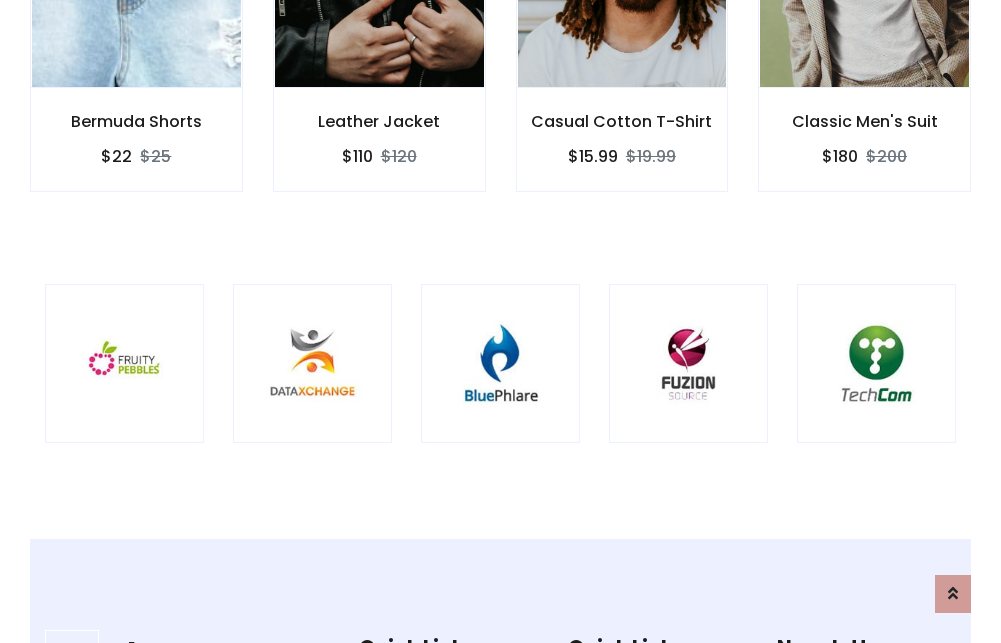 click at bounding box center (500, 363) 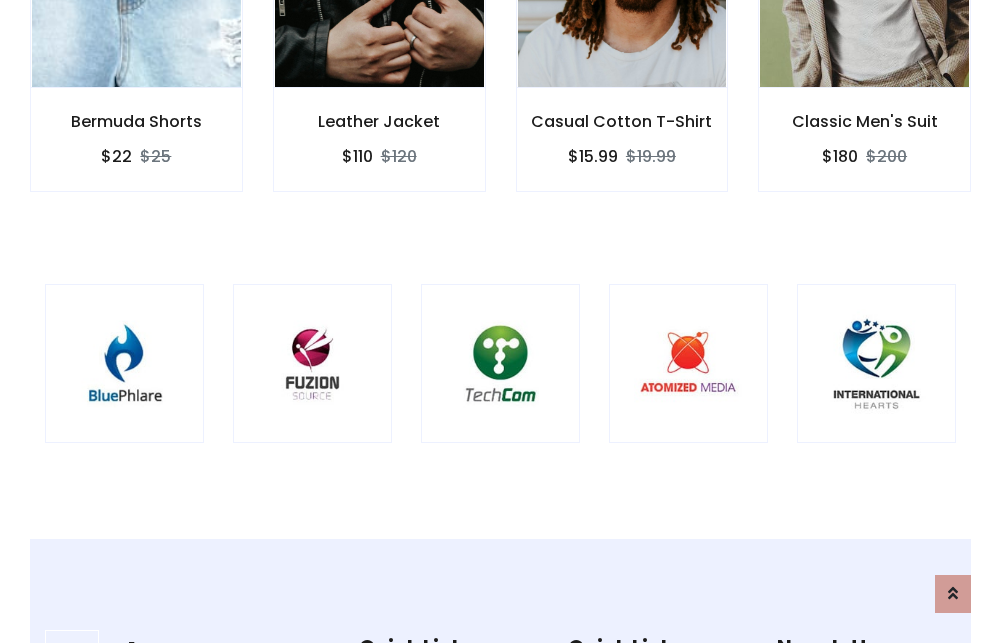 click at bounding box center (500, 363) 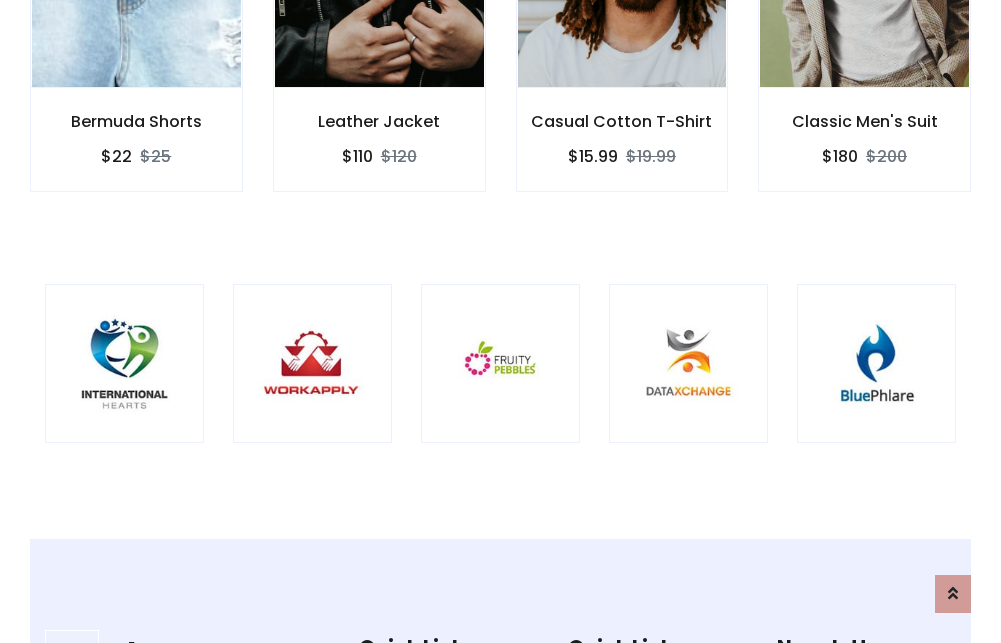 click at bounding box center (500, 363) 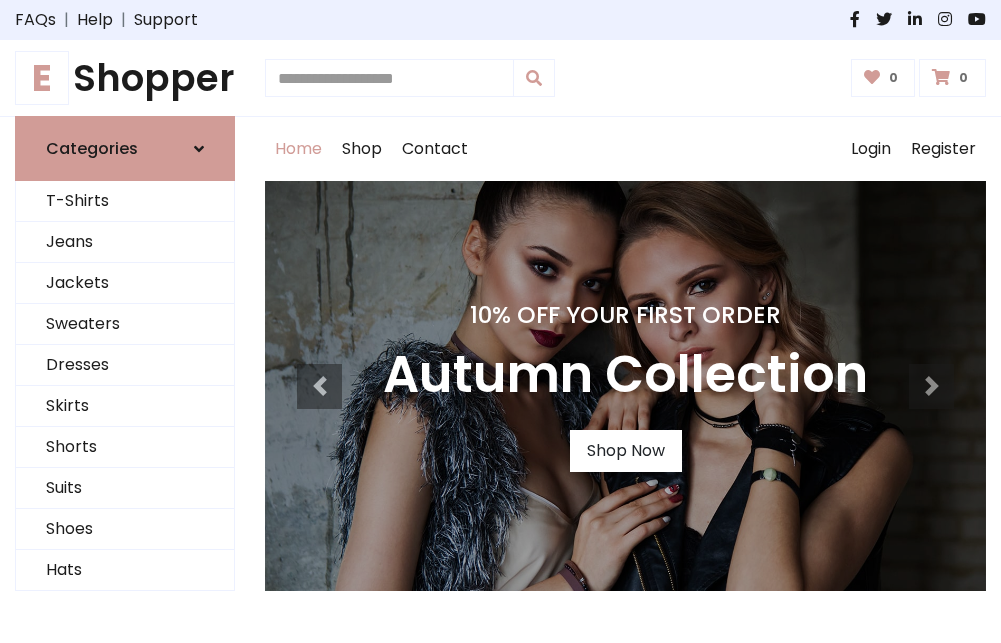 scroll, scrollTop: 0, scrollLeft: 0, axis: both 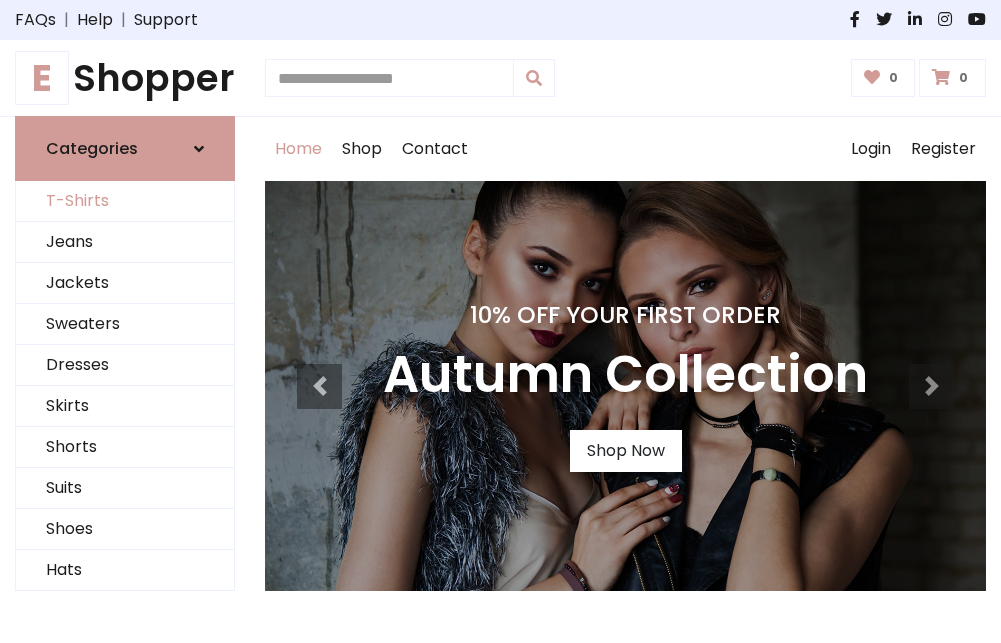 click on "T-Shirts" at bounding box center (125, 201) 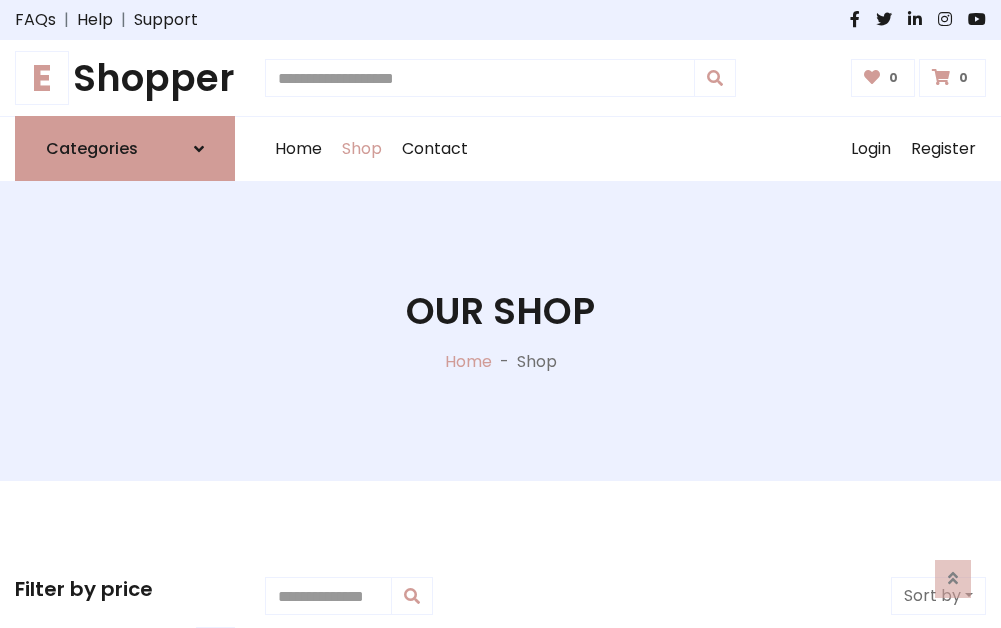 scroll, scrollTop: 802, scrollLeft: 0, axis: vertical 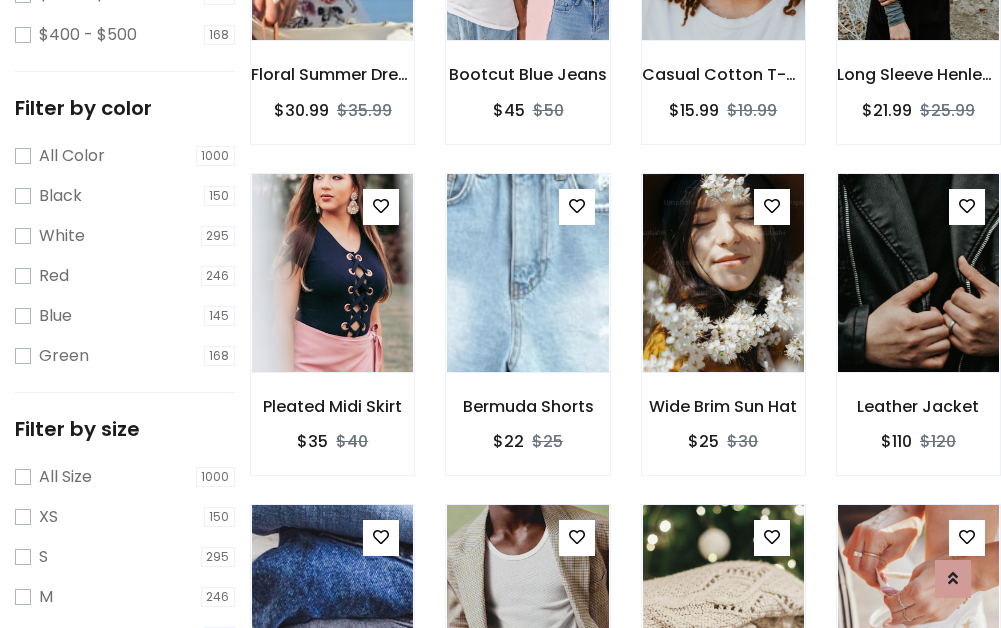click at bounding box center [723, -59] 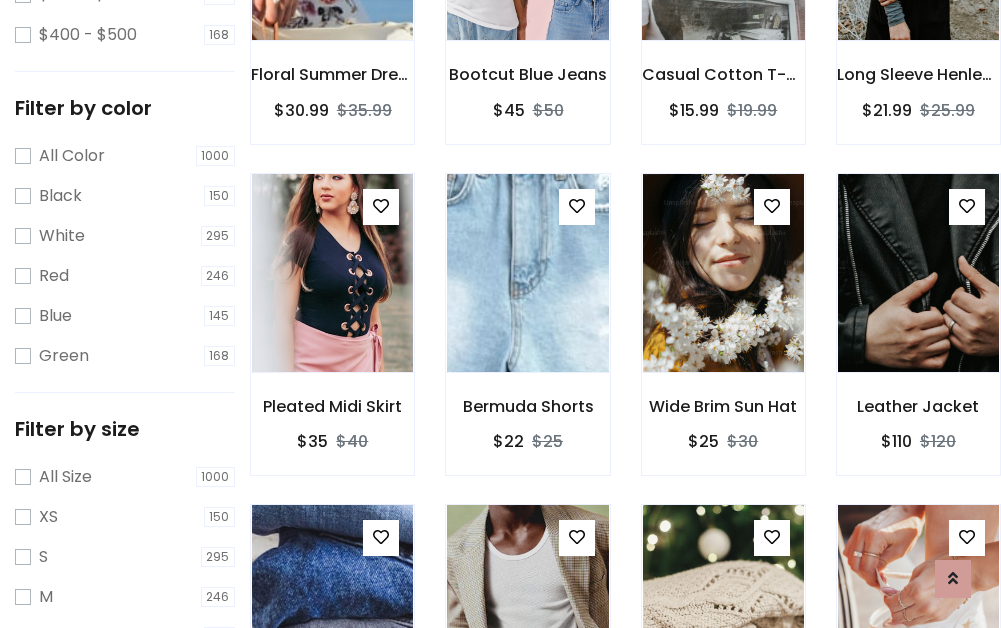 scroll, scrollTop: 701, scrollLeft: 0, axis: vertical 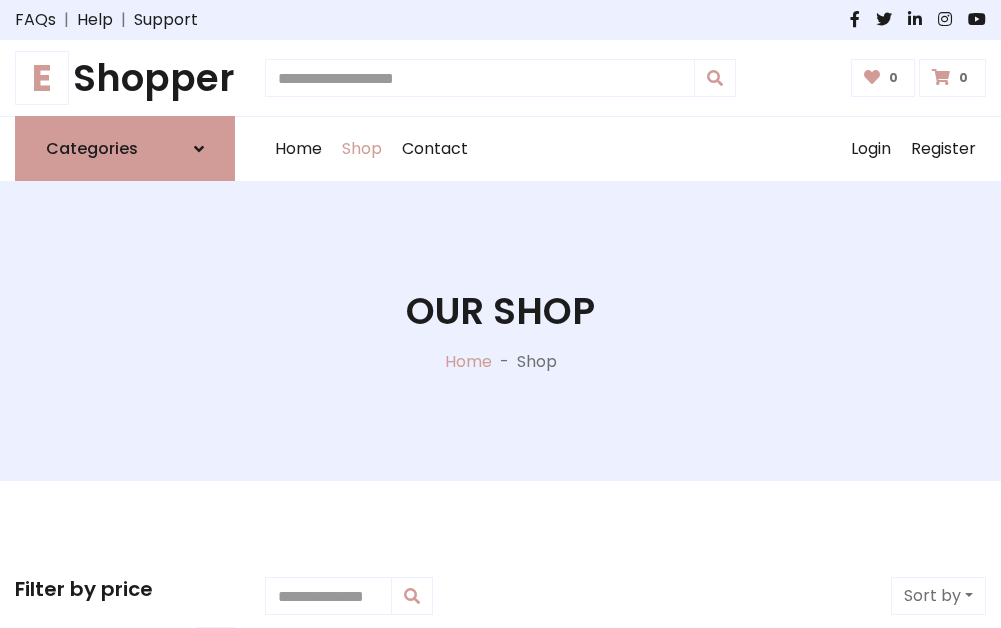 click on "E Shopper" at bounding box center (125, 78) 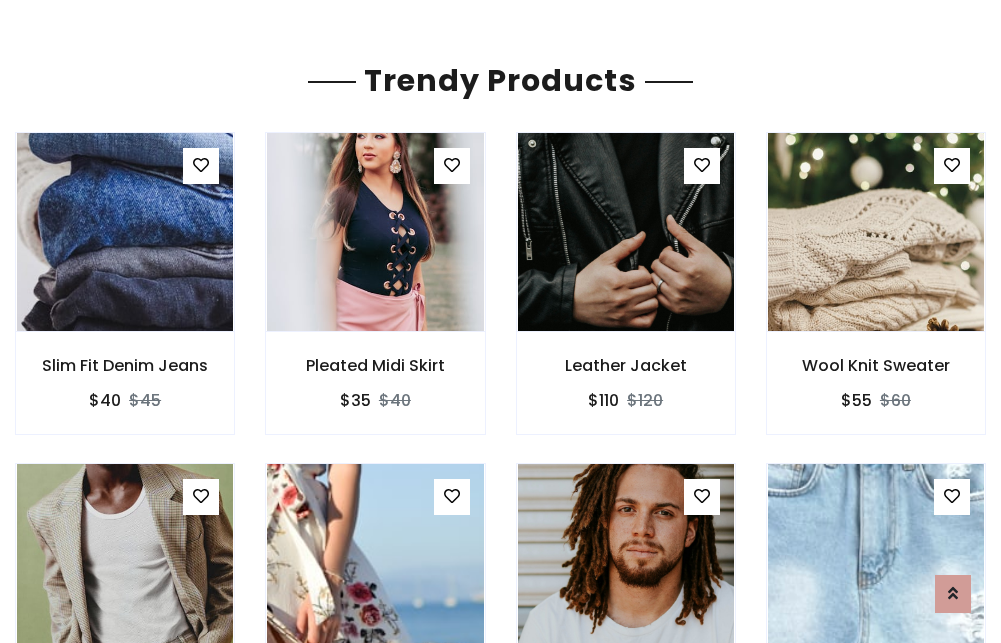 scroll, scrollTop: 118, scrollLeft: 0, axis: vertical 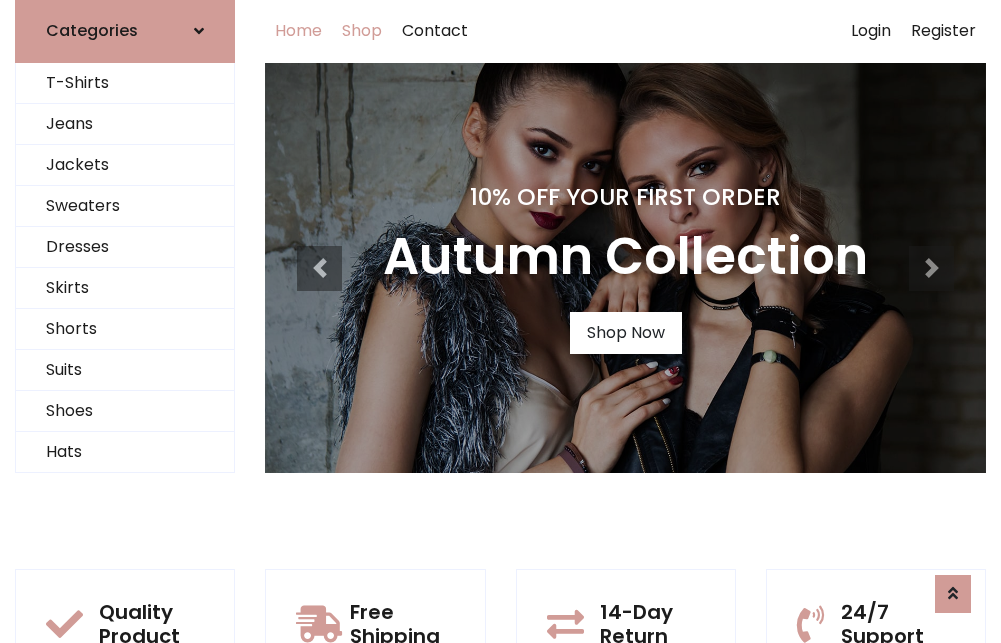 click on "Shop" at bounding box center [362, 31] 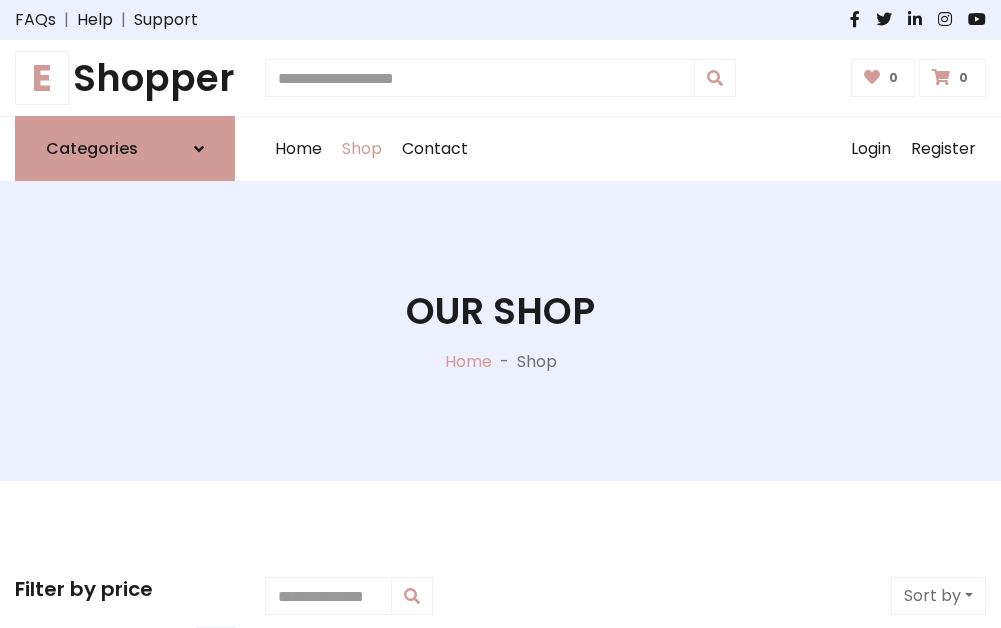 scroll, scrollTop: 0, scrollLeft: 0, axis: both 